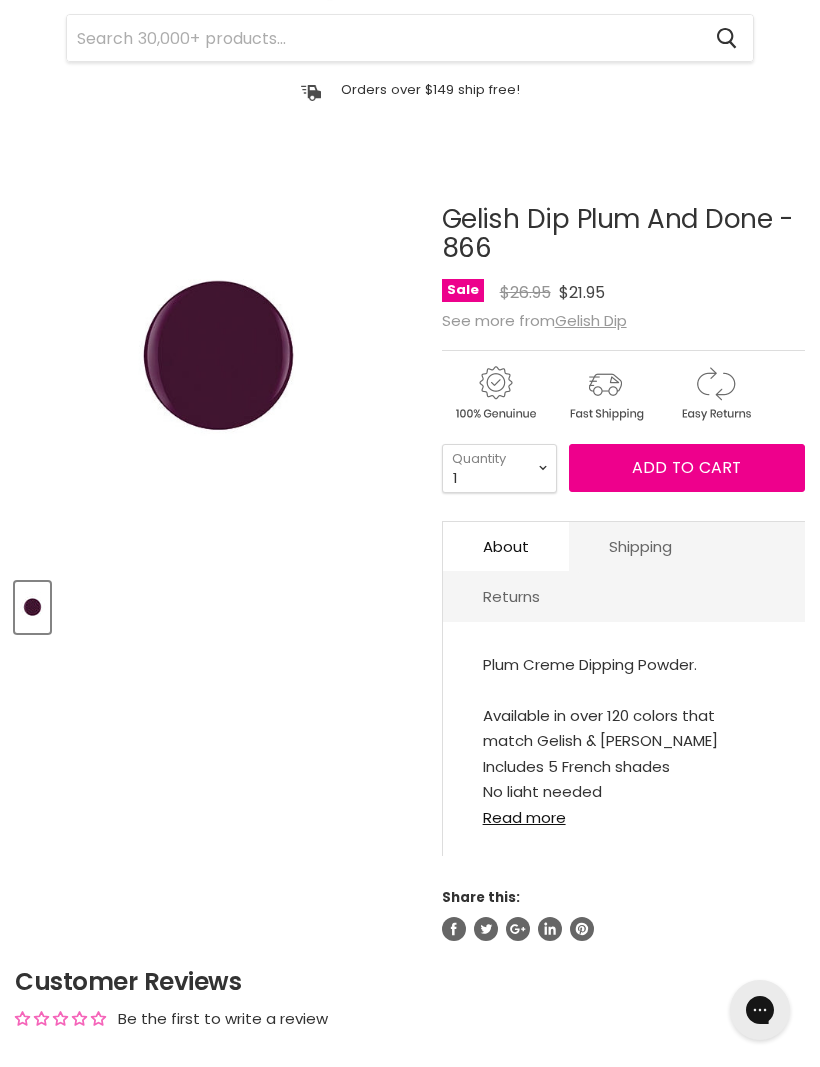 scroll, scrollTop: 0, scrollLeft: 0, axis: both 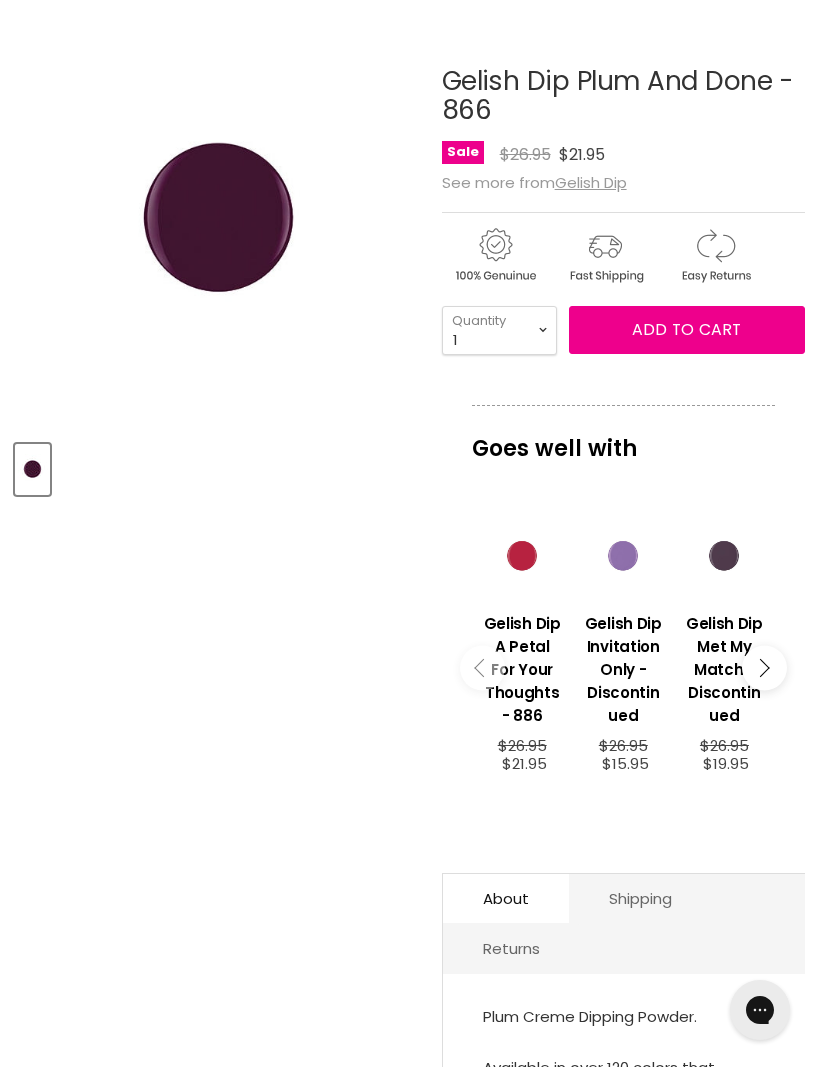 click at bounding box center [764, 668] 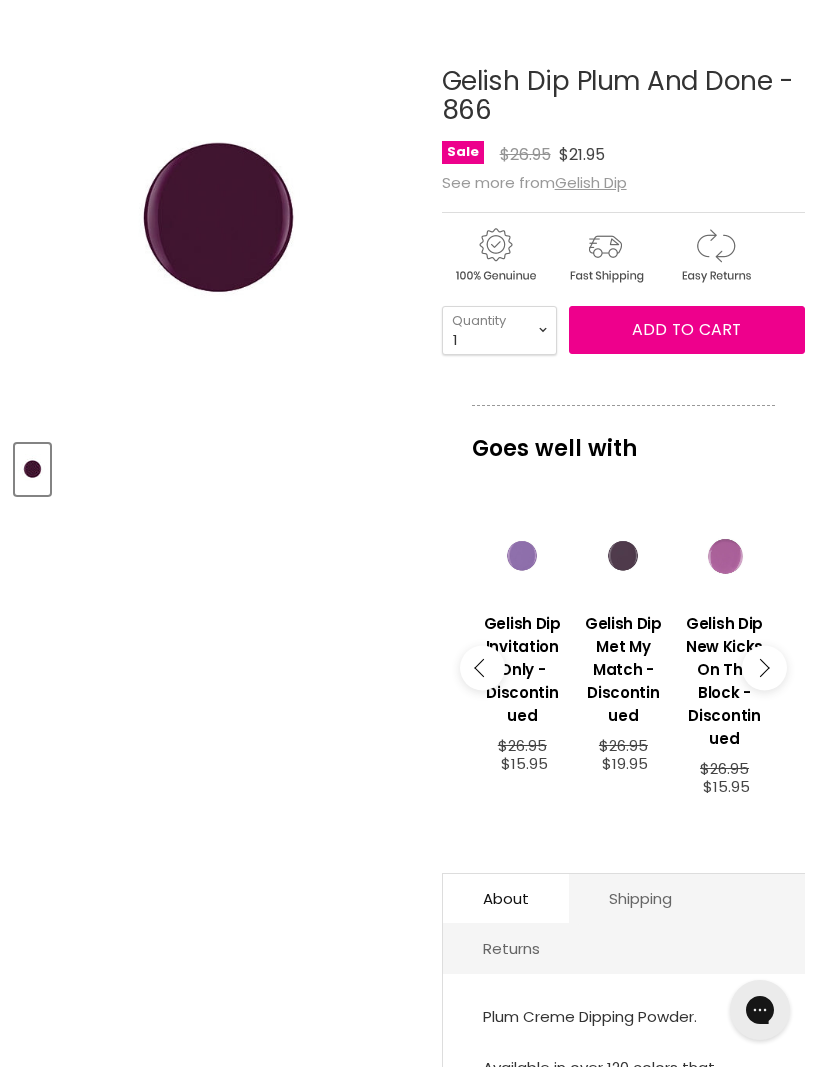 click at bounding box center (764, 668) 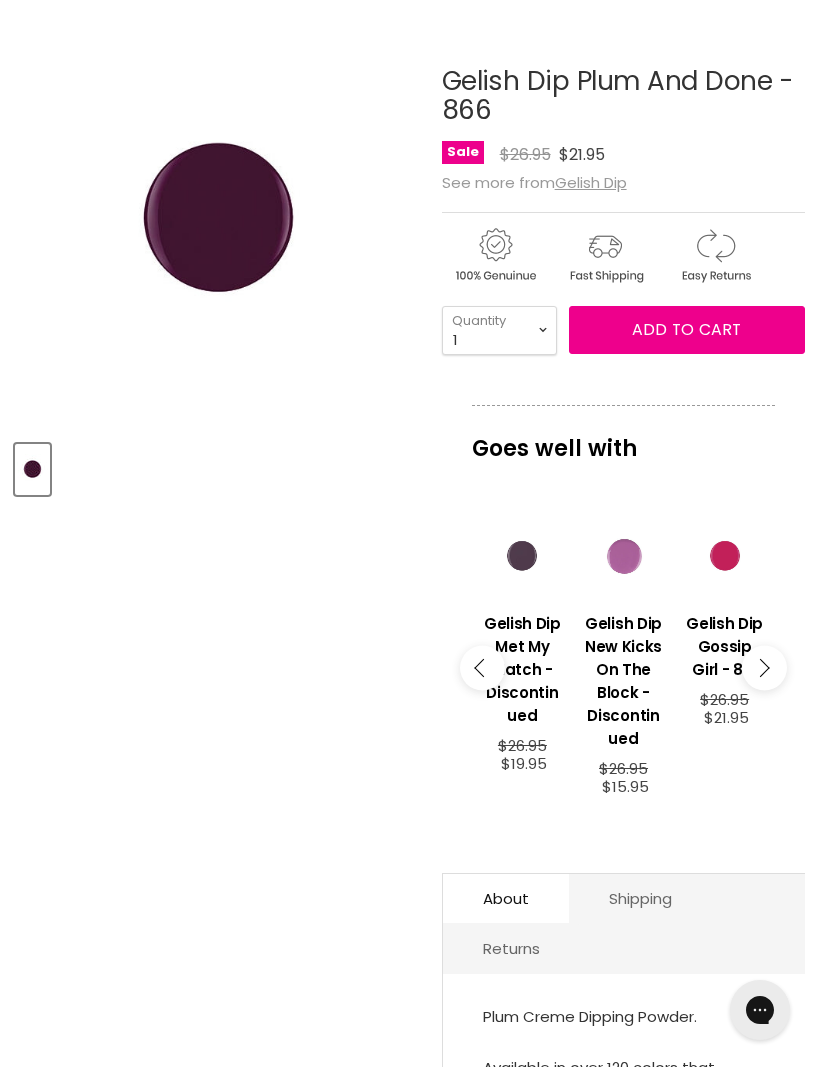 click at bounding box center (760, 668) 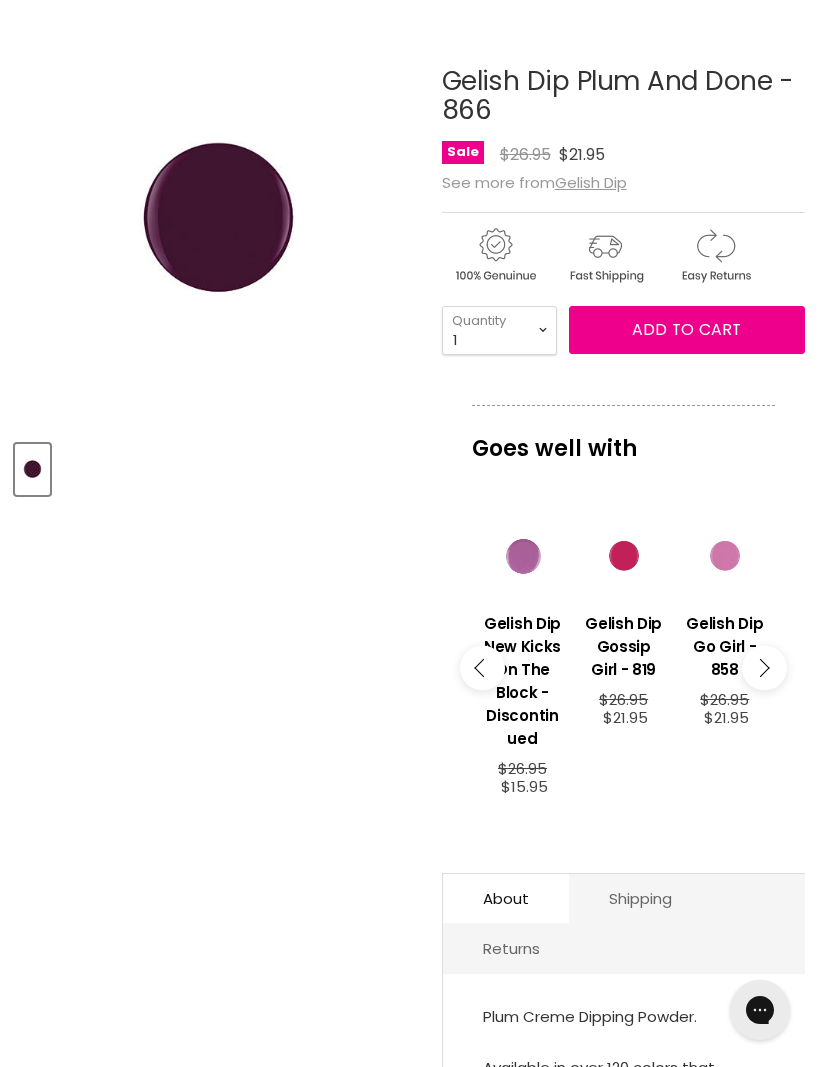 click at bounding box center (764, 668) 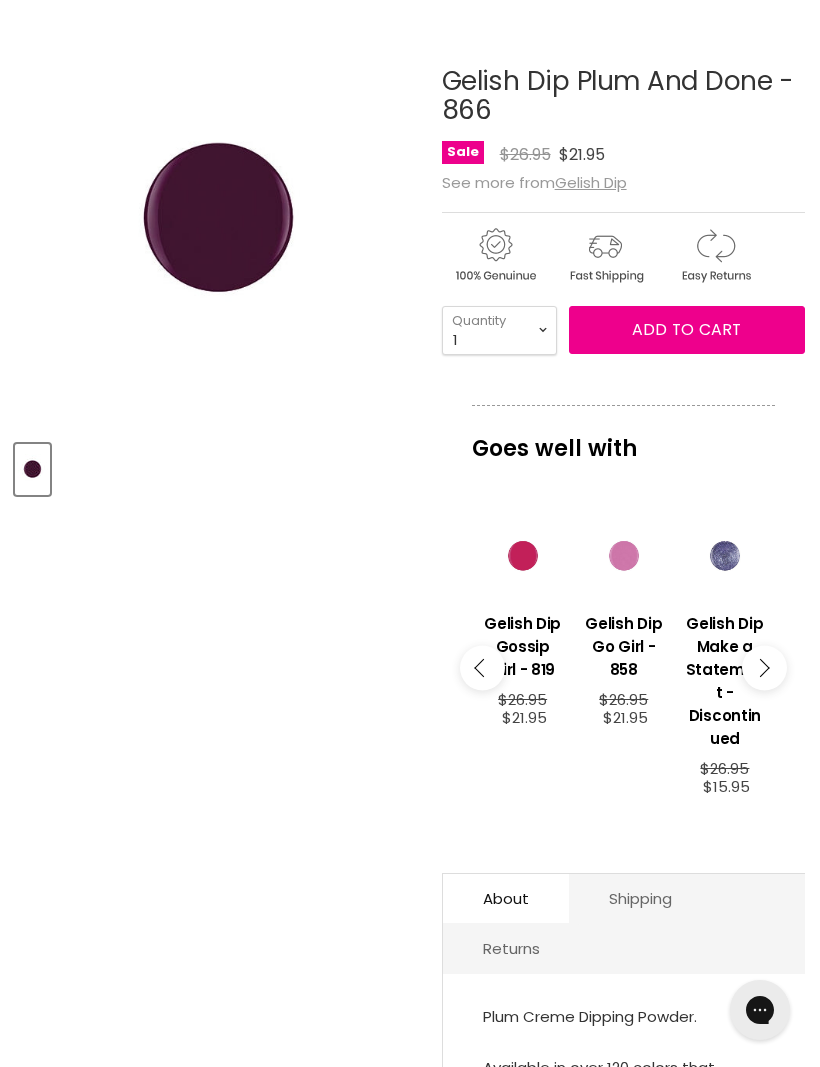 click at bounding box center (764, 668) 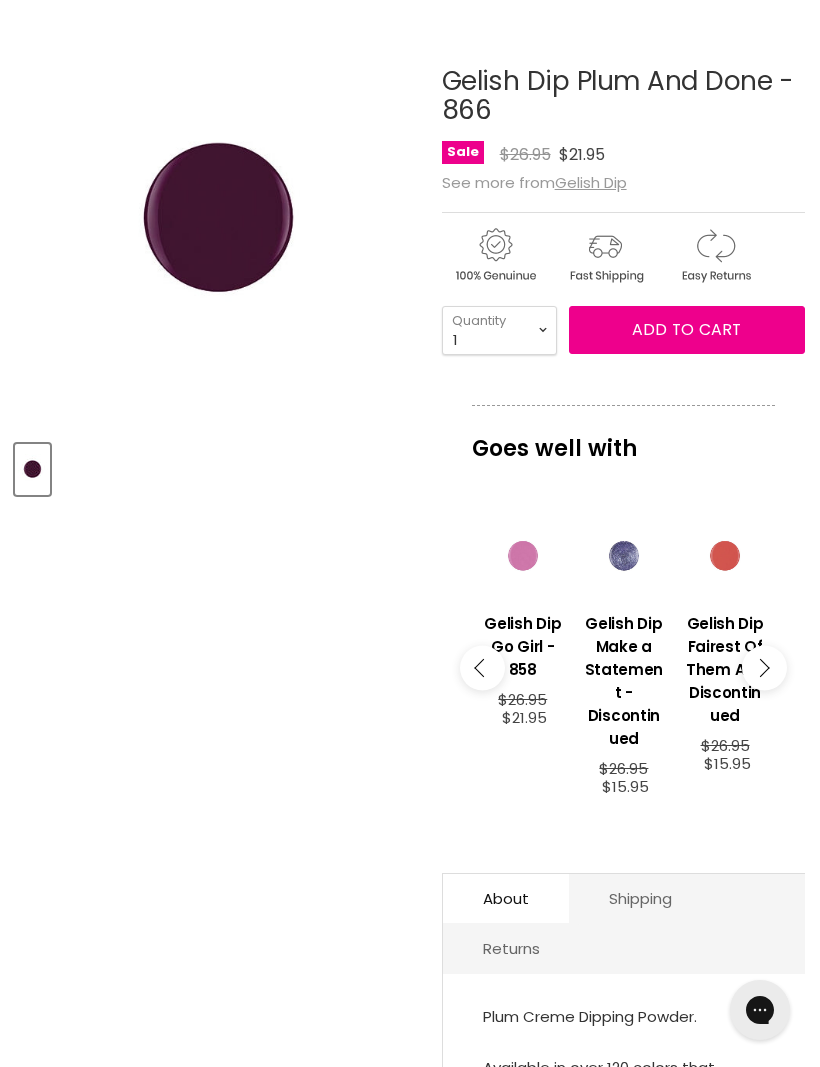 click at bounding box center [760, 668] 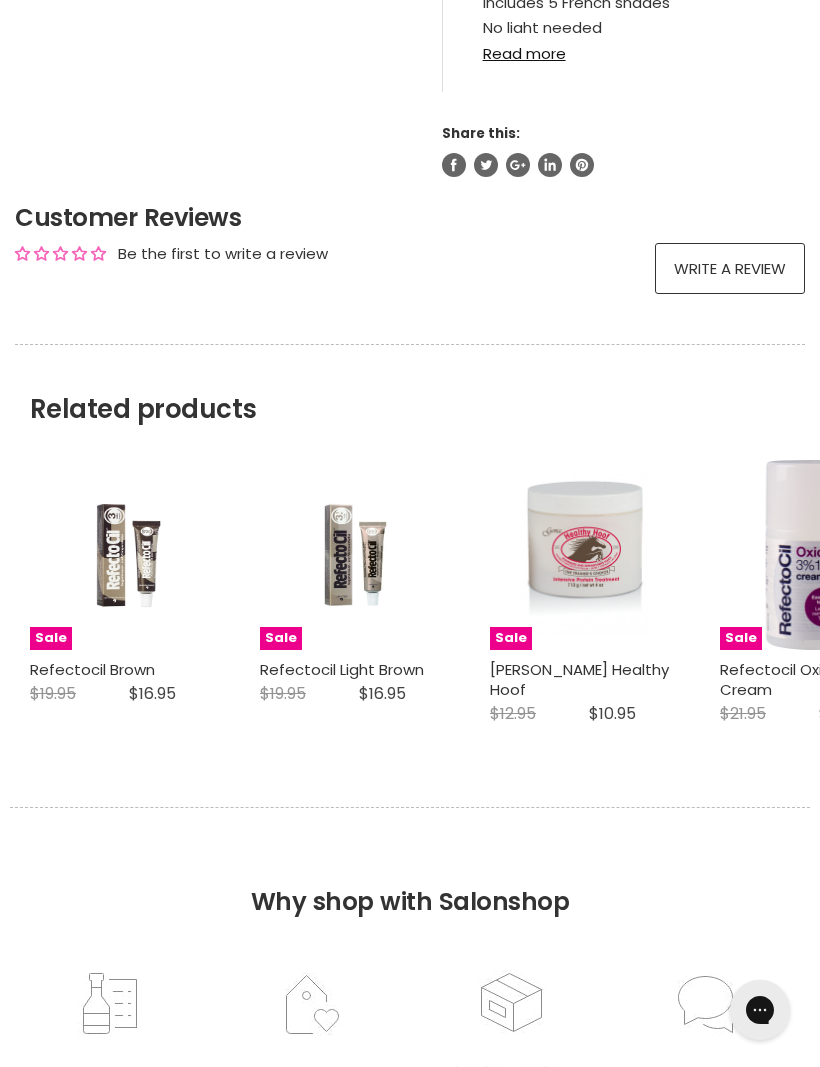 scroll, scrollTop: 1398, scrollLeft: 0, axis: vertical 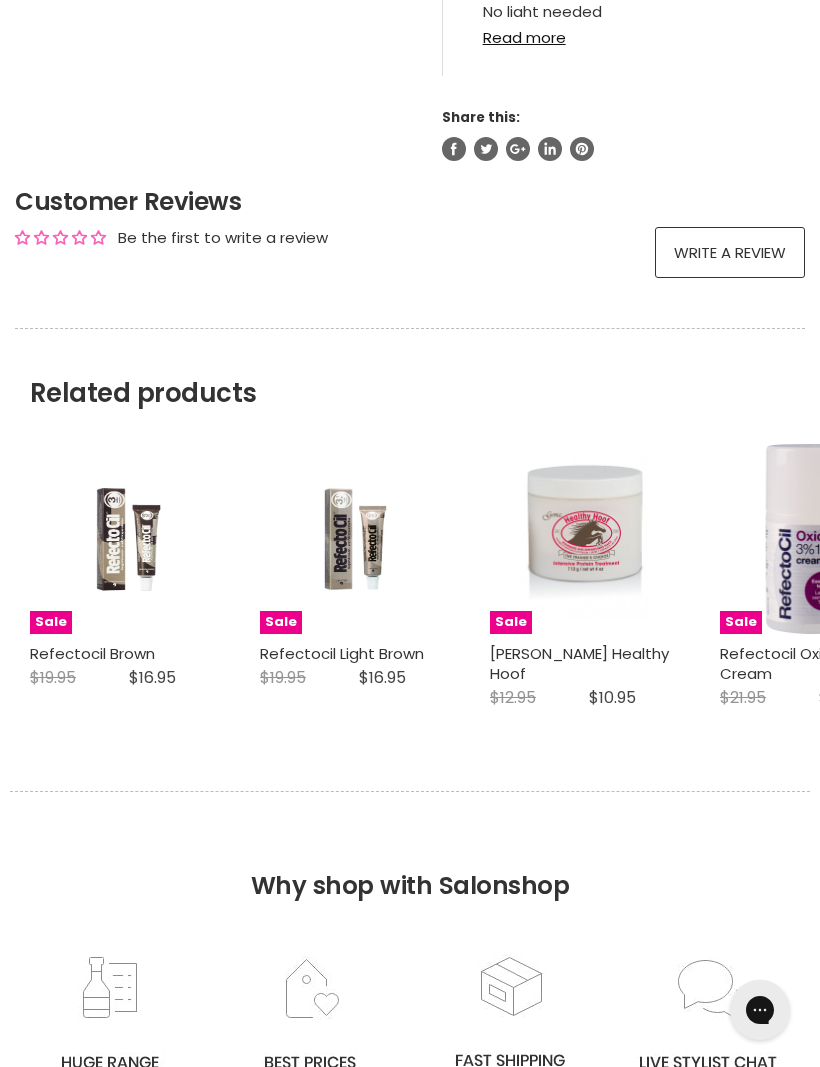click on "Refectocil Brown" at bounding box center (92, 653) 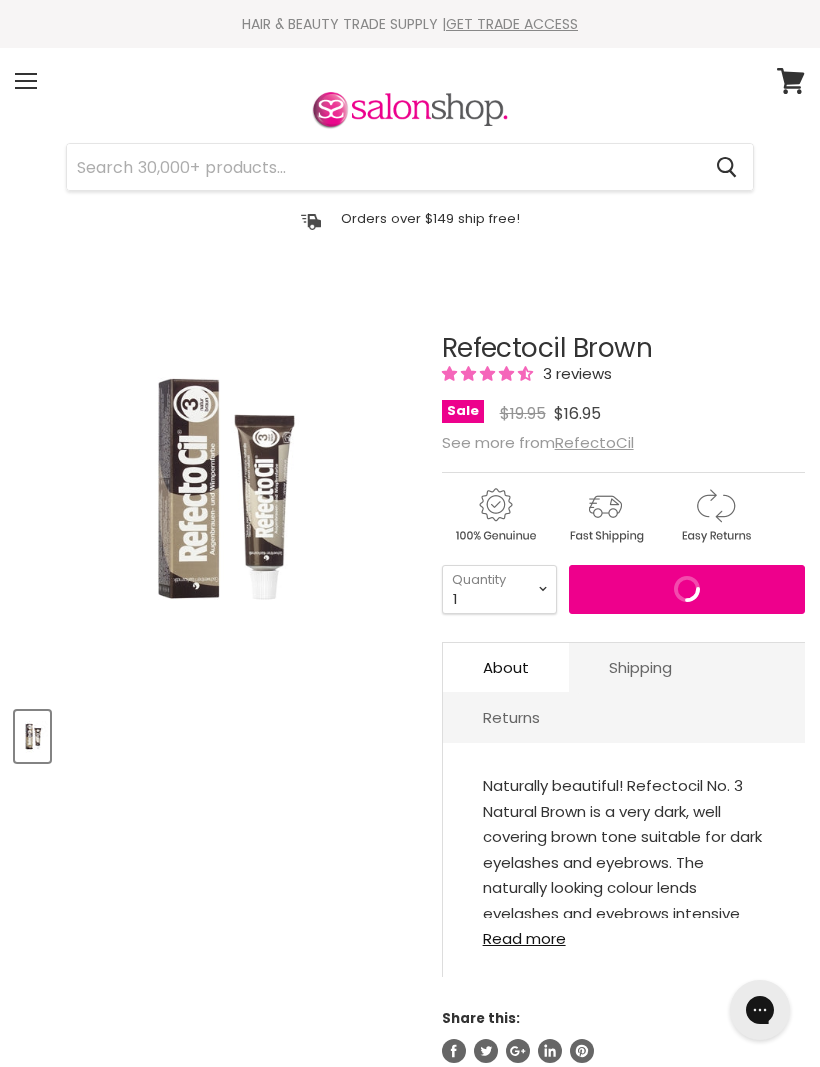 scroll, scrollTop: 0, scrollLeft: 0, axis: both 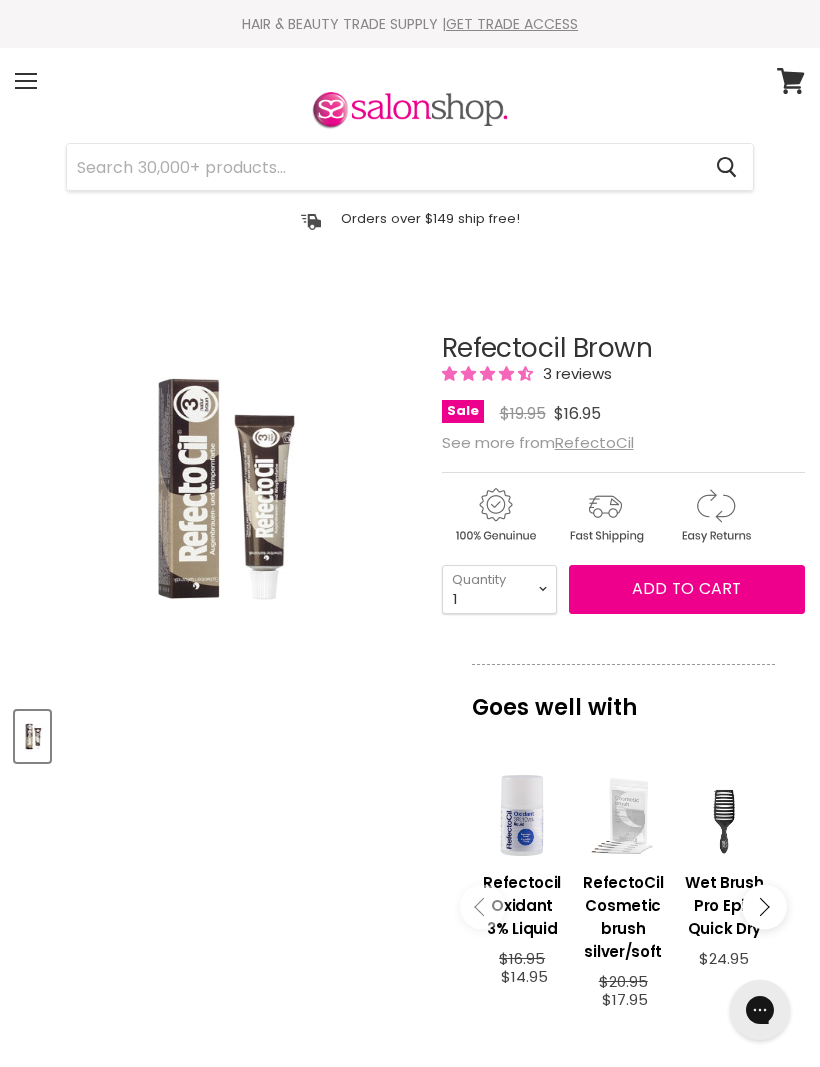 click on "Menu" at bounding box center (26, 81) 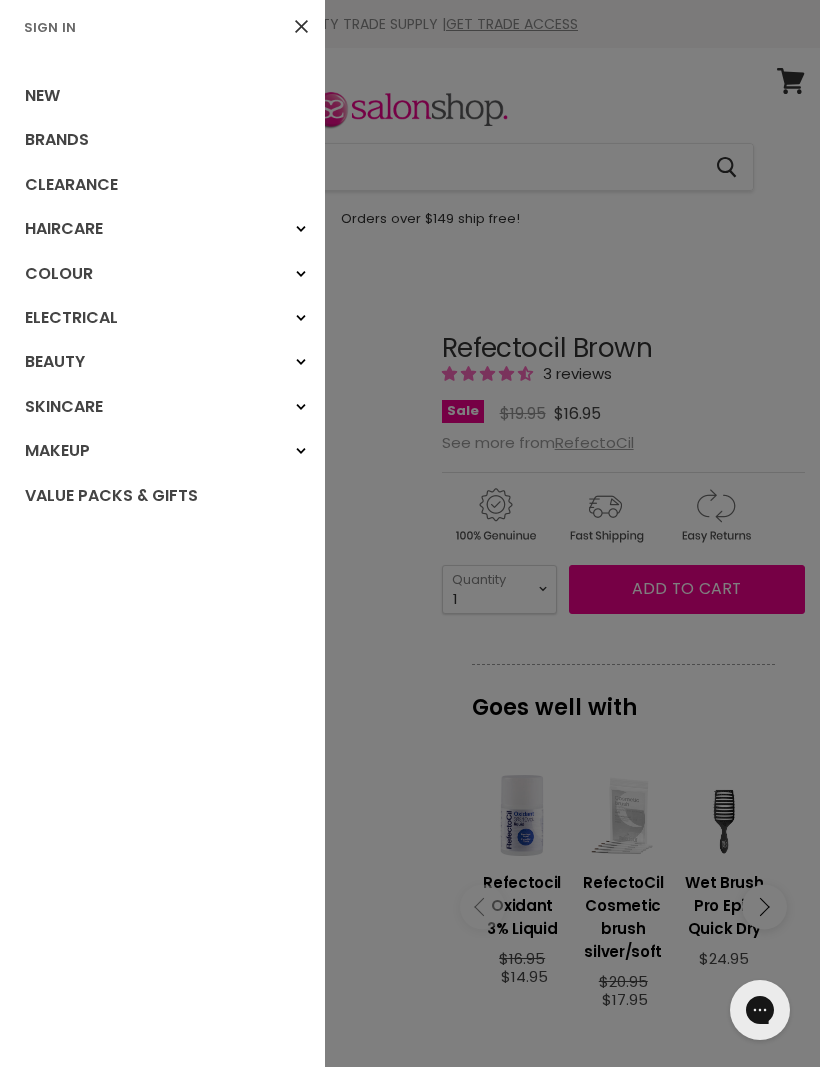 scroll, scrollTop: 284, scrollLeft: 0, axis: vertical 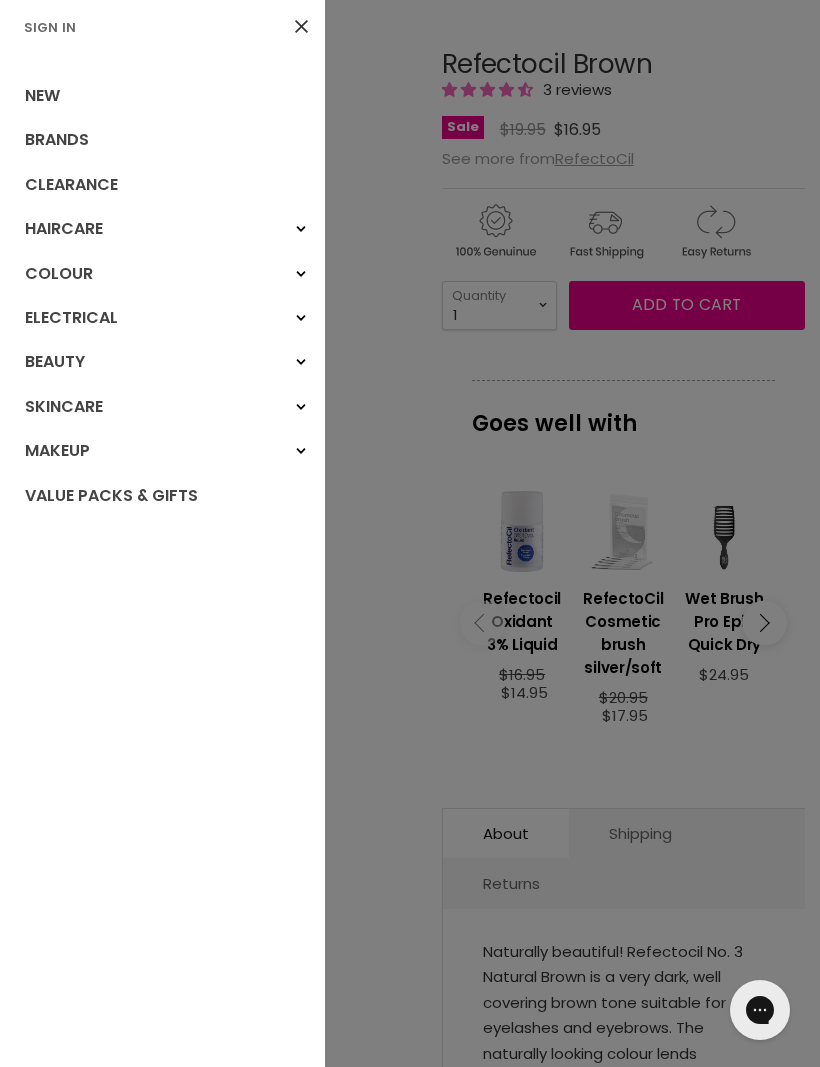 click on "Close" at bounding box center (301, 26) 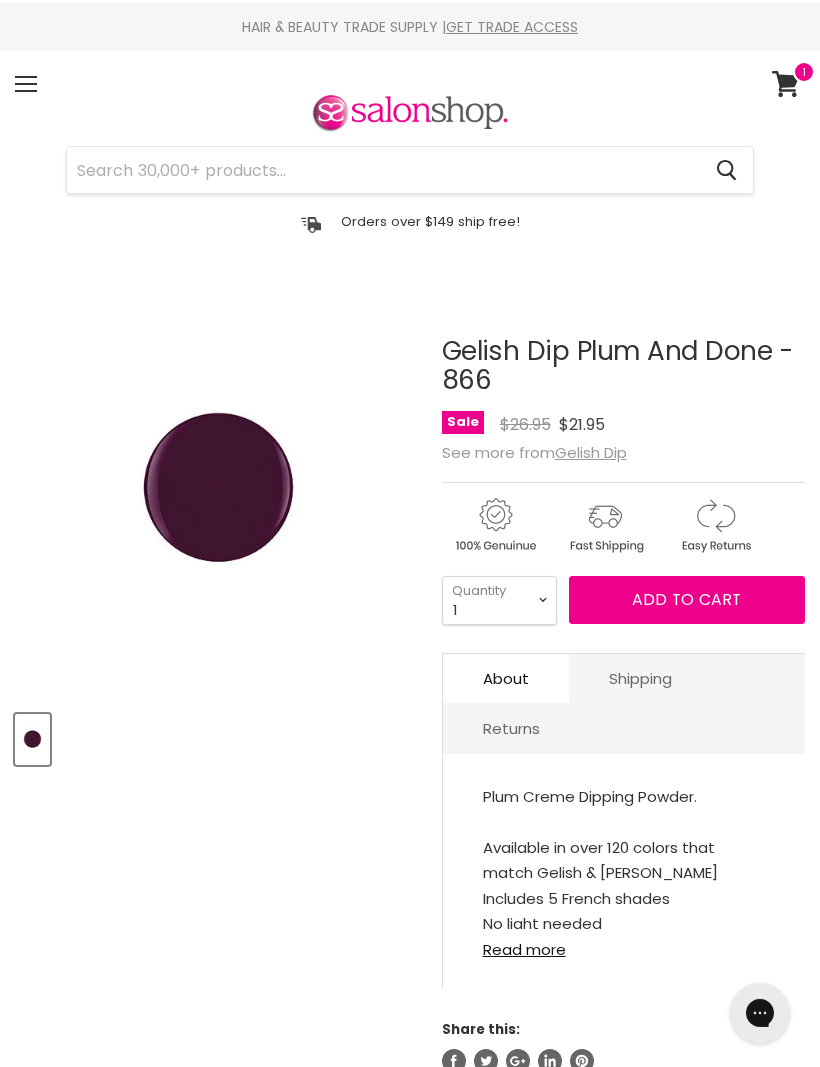 scroll, scrollTop: 0, scrollLeft: 0, axis: both 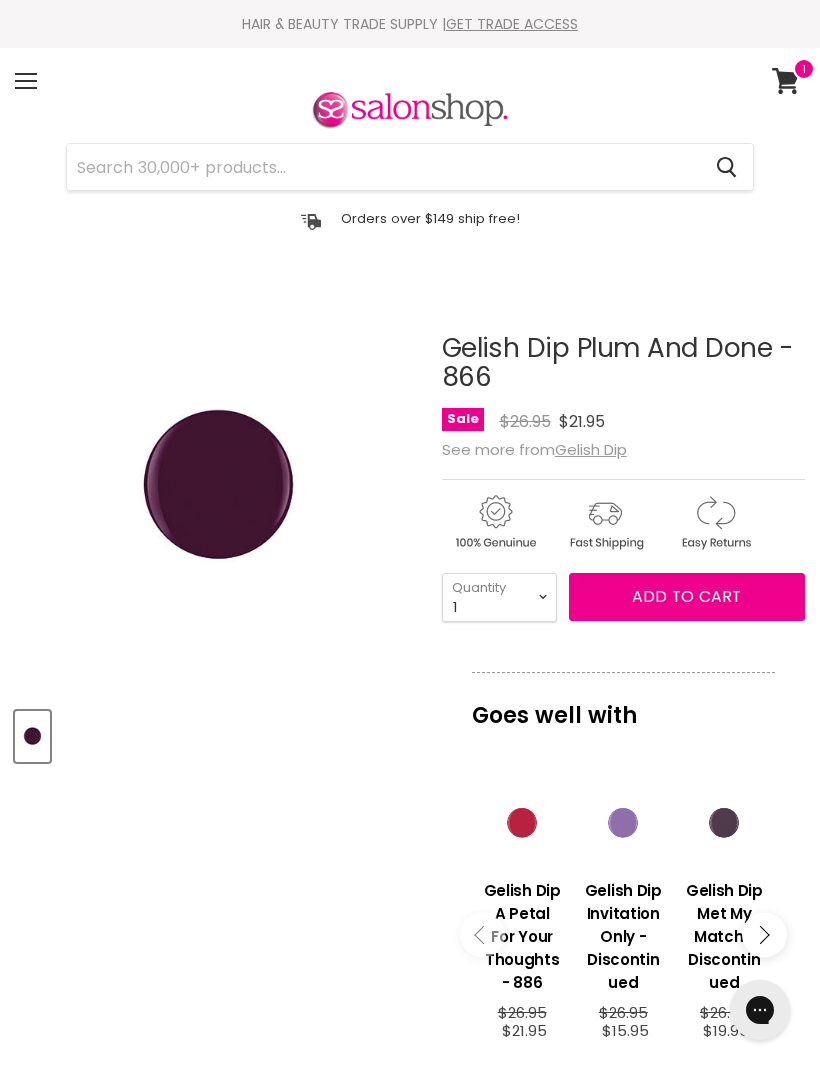 click at bounding box center [383, 167] 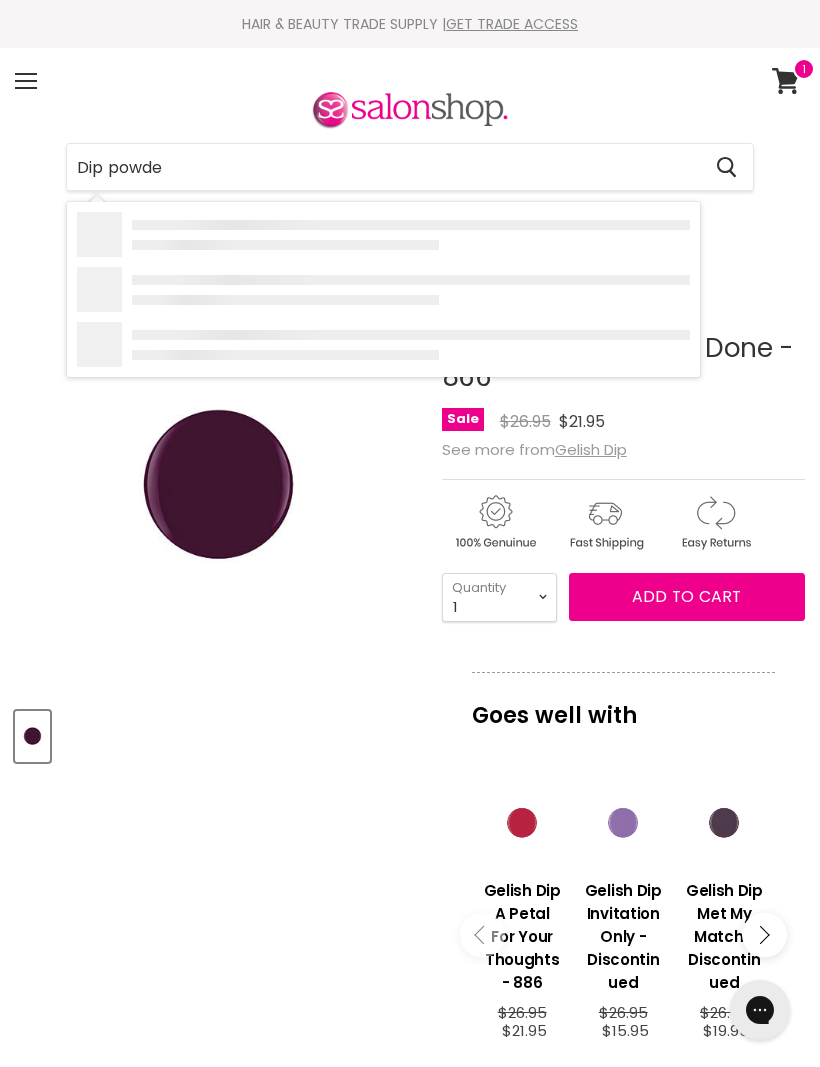 type on "Dip powder" 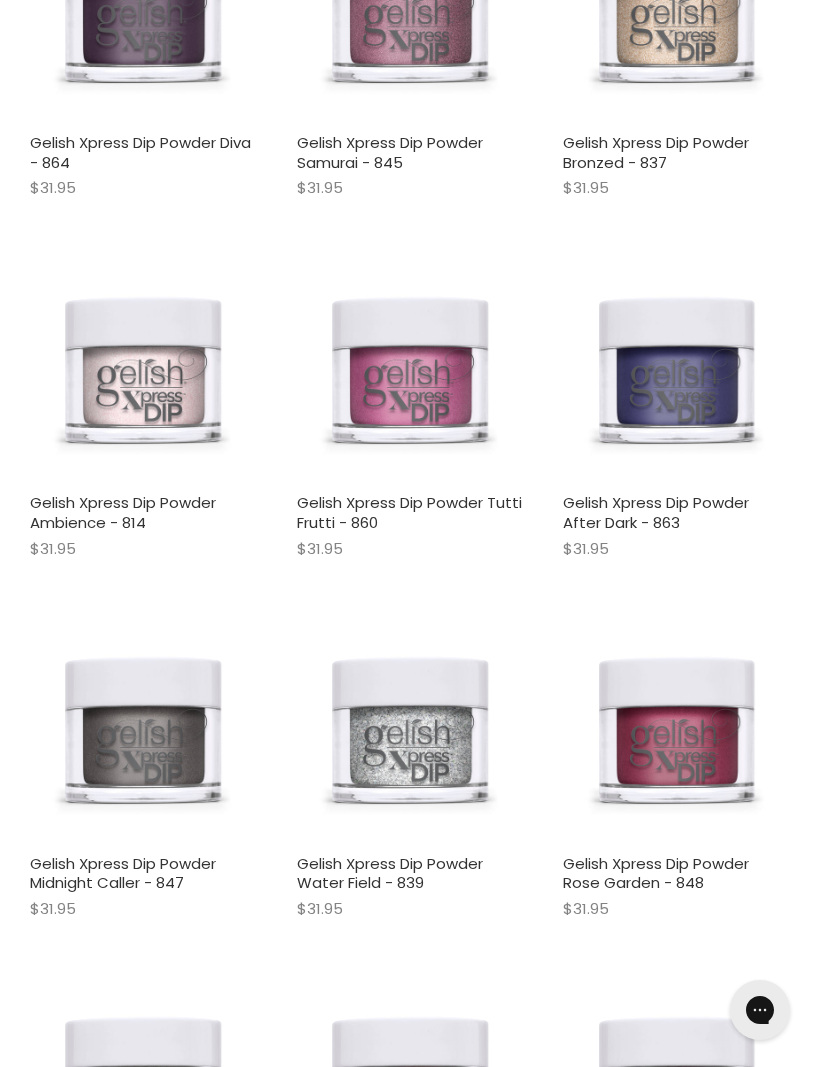 scroll, scrollTop: 0, scrollLeft: 0, axis: both 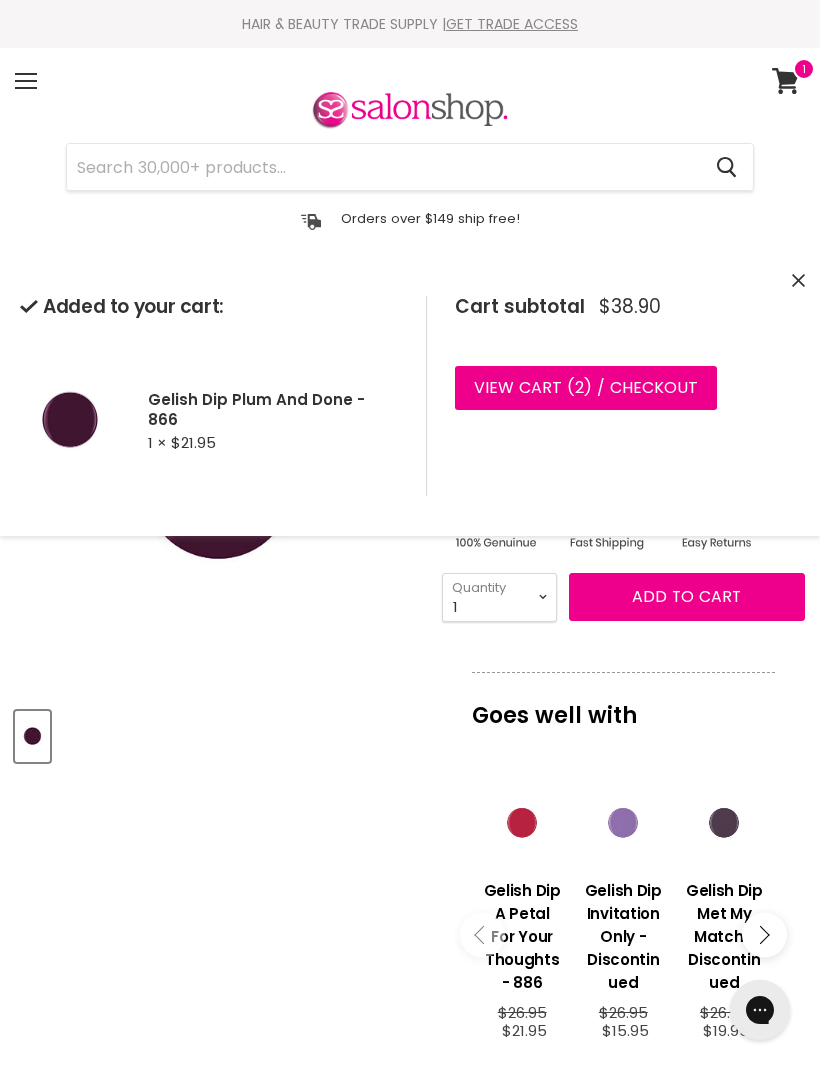 click at bounding box center (383, 167) 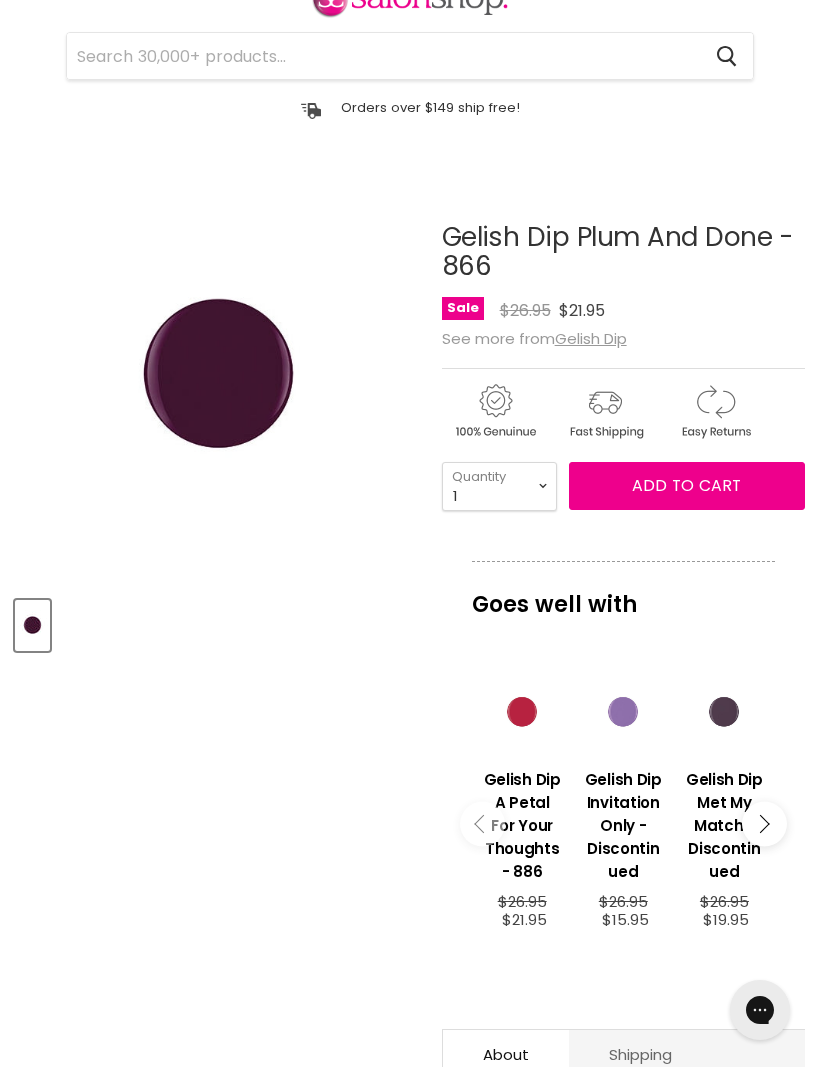 scroll, scrollTop: 0, scrollLeft: 0, axis: both 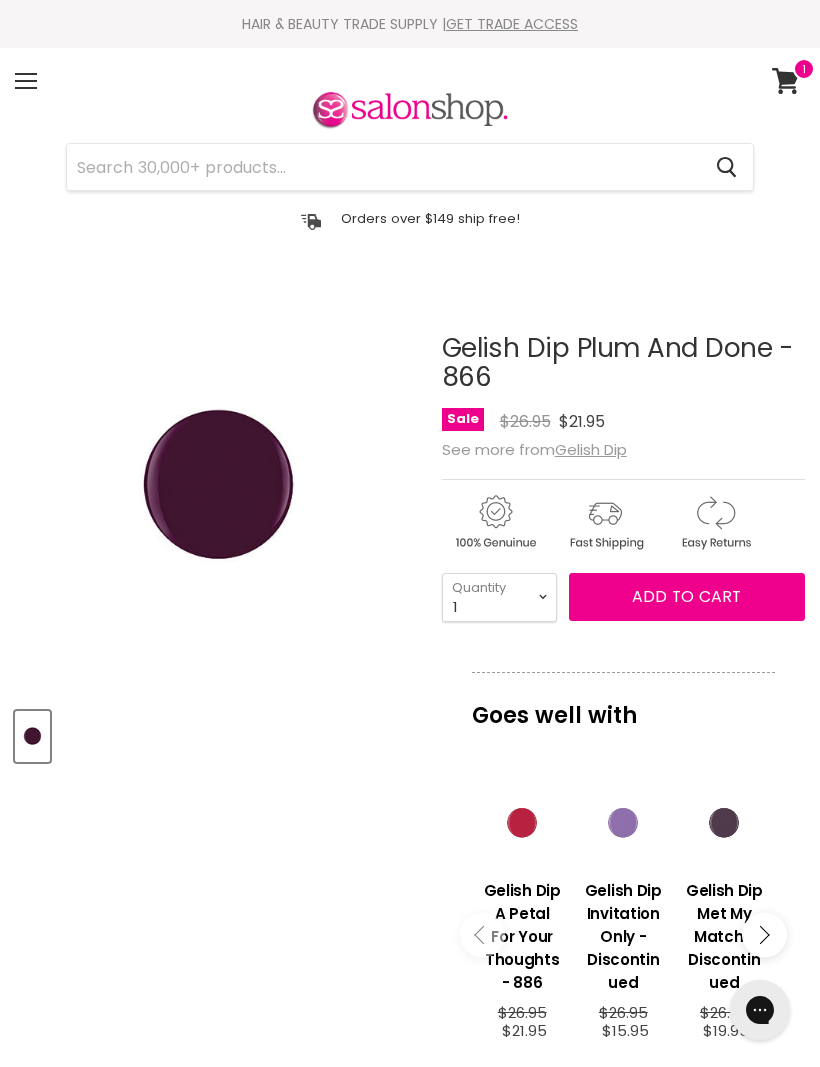 click at bounding box center (383, 167) 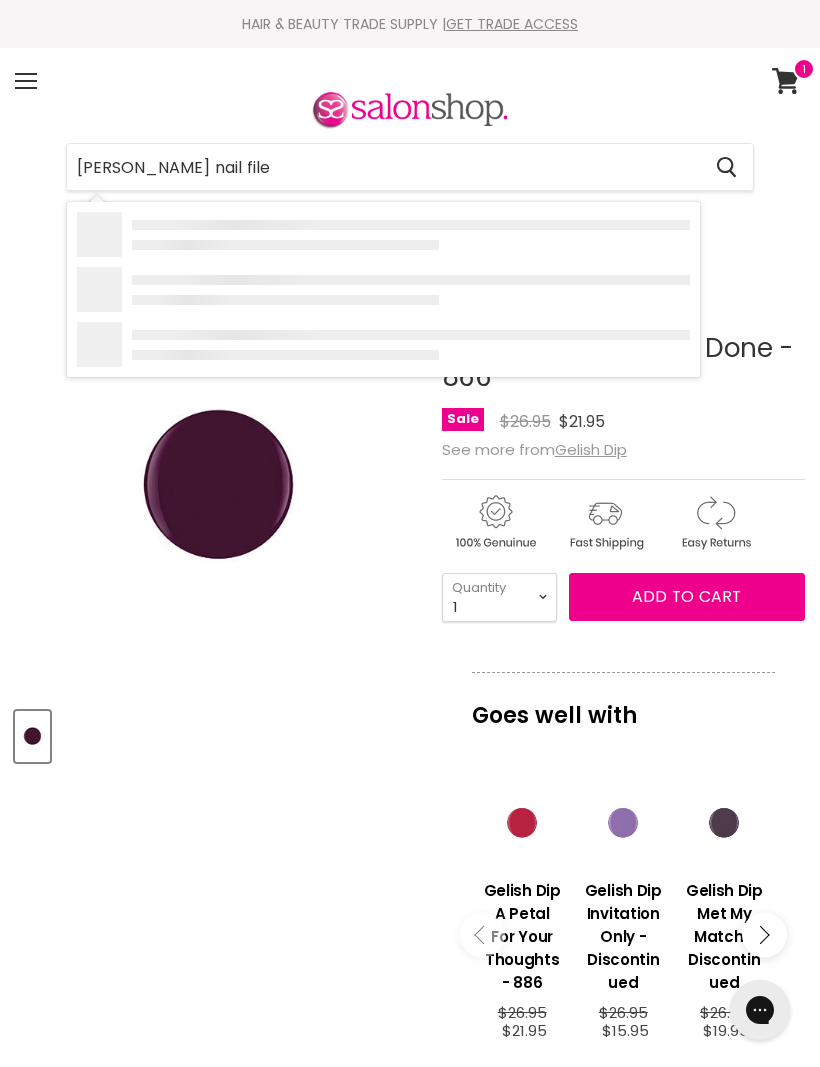 type on "[PERSON_NAME] nail files" 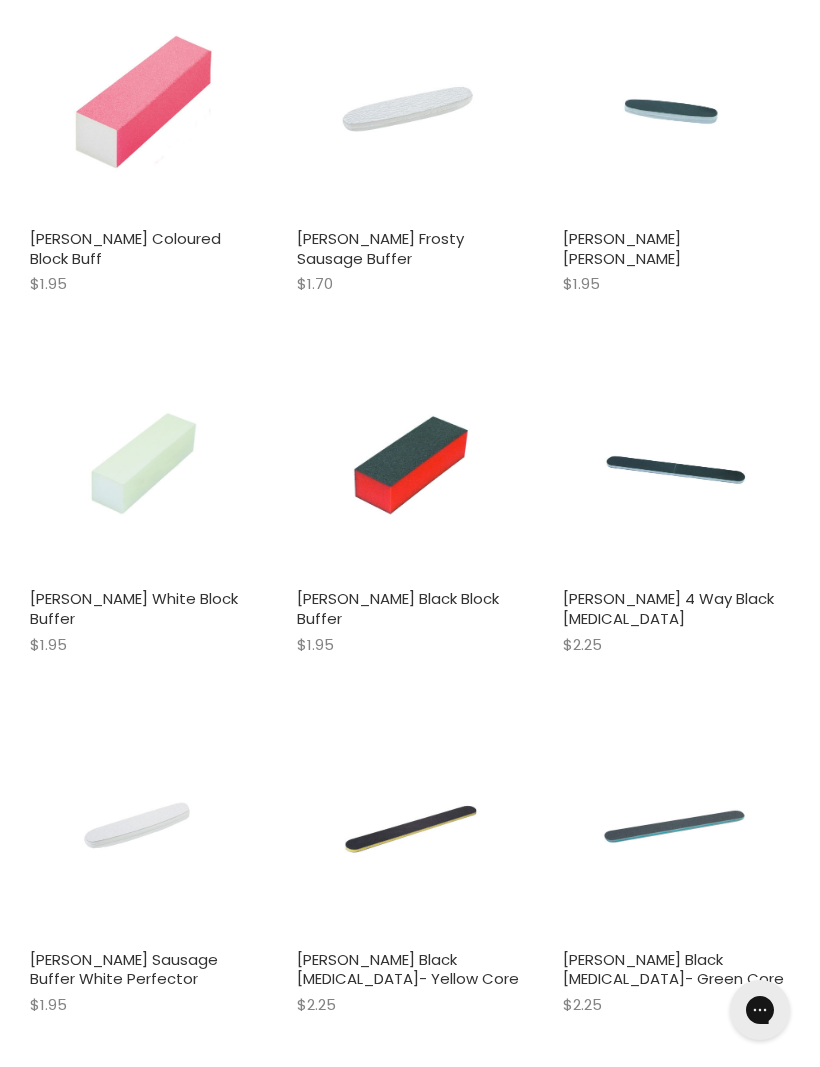 scroll, scrollTop: 0, scrollLeft: 0, axis: both 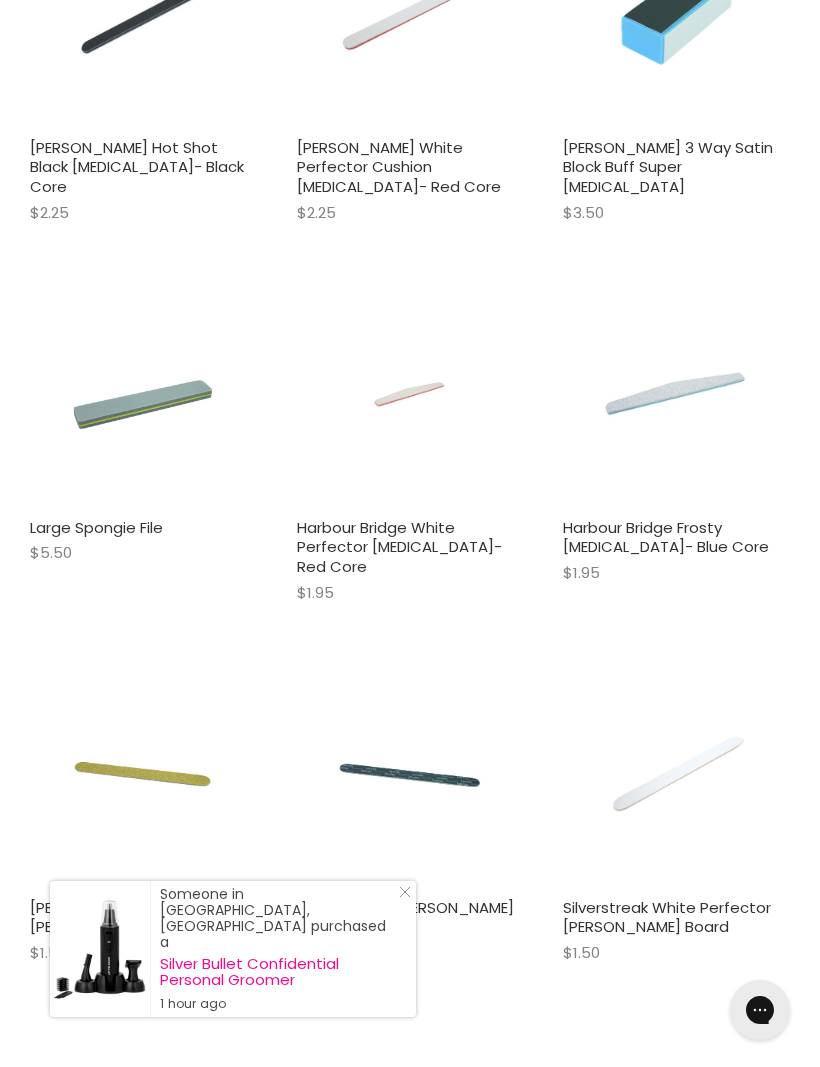 click on "Black Beauty [PERSON_NAME] Board" at bounding box center [405, 917] 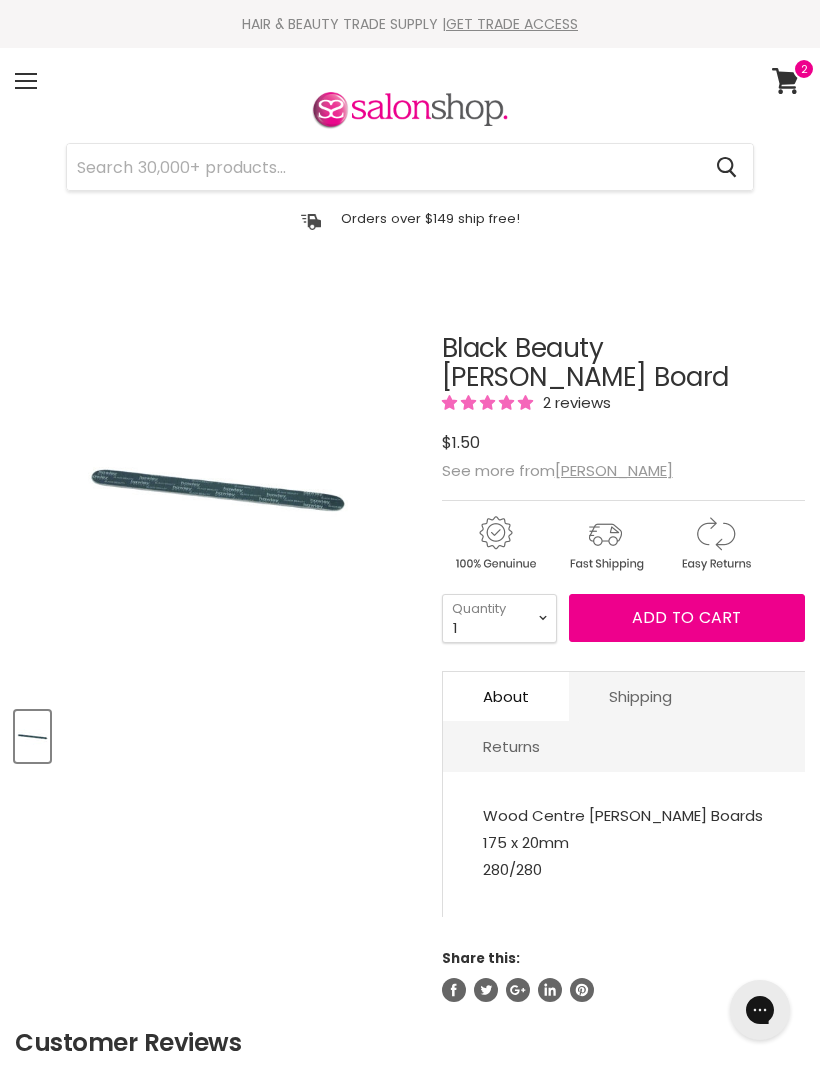 scroll, scrollTop: 0, scrollLeft: 0, axis: both 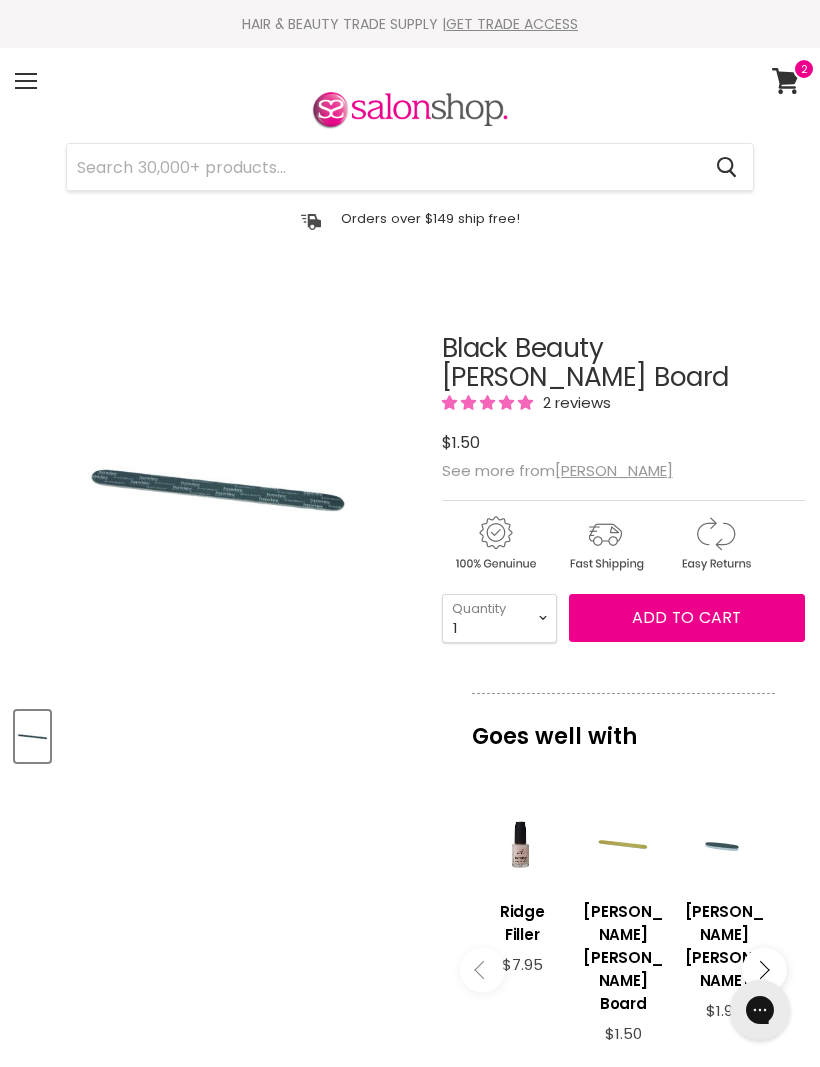 click at bounding box center [218, 487] 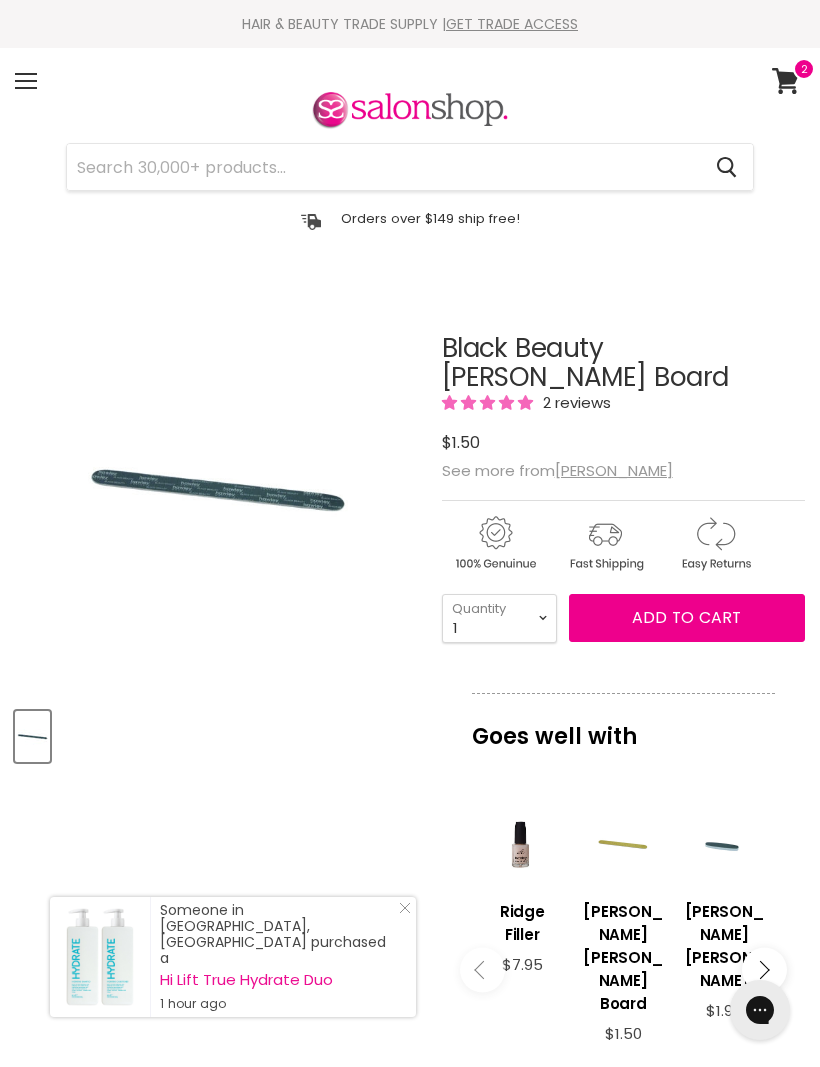 click at bounding box center (218, 487) 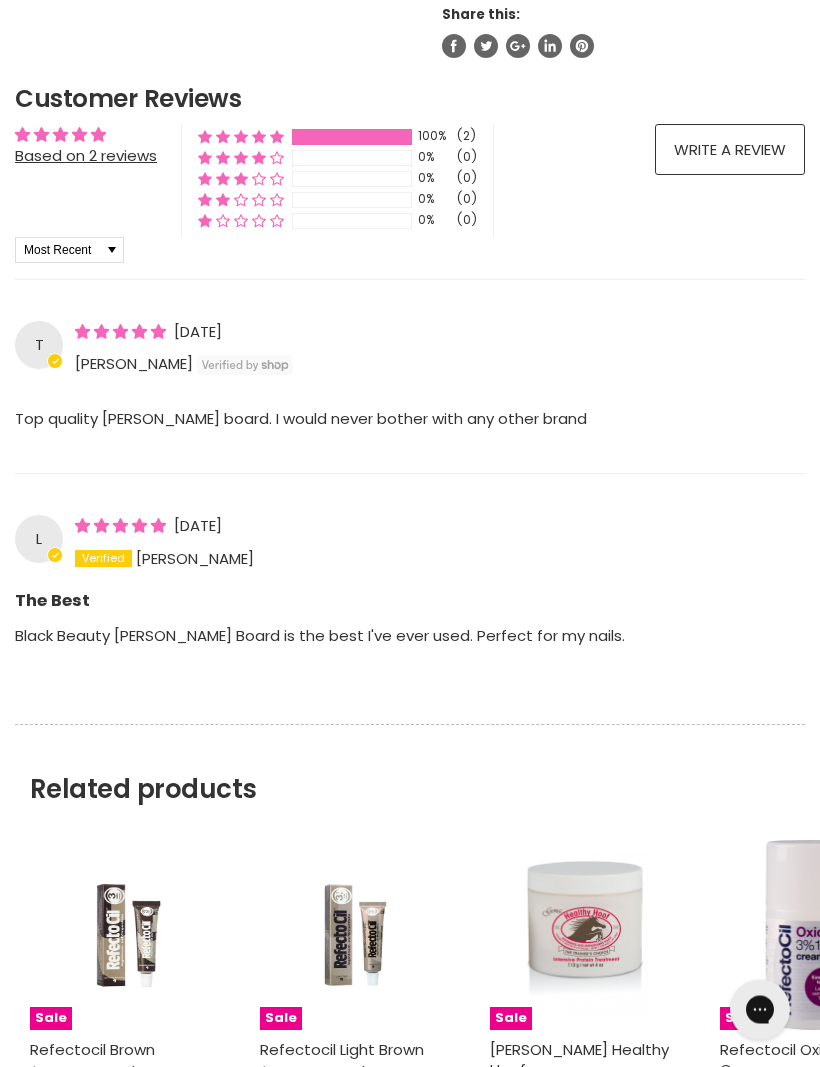 scroll, scrollTop: 1465, scrollLeft: 0, axis: vertical 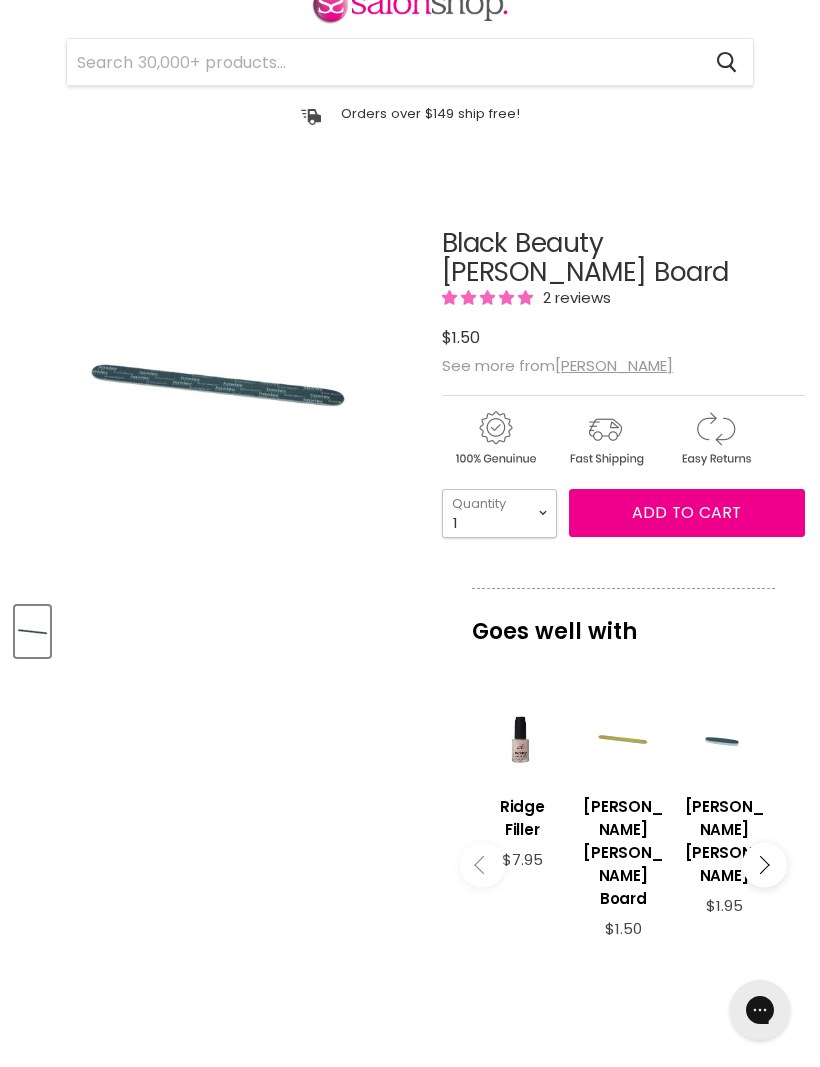 click on "1
2
3
4
5
6
7
8
9
10+" at bounding box center (499, 513) 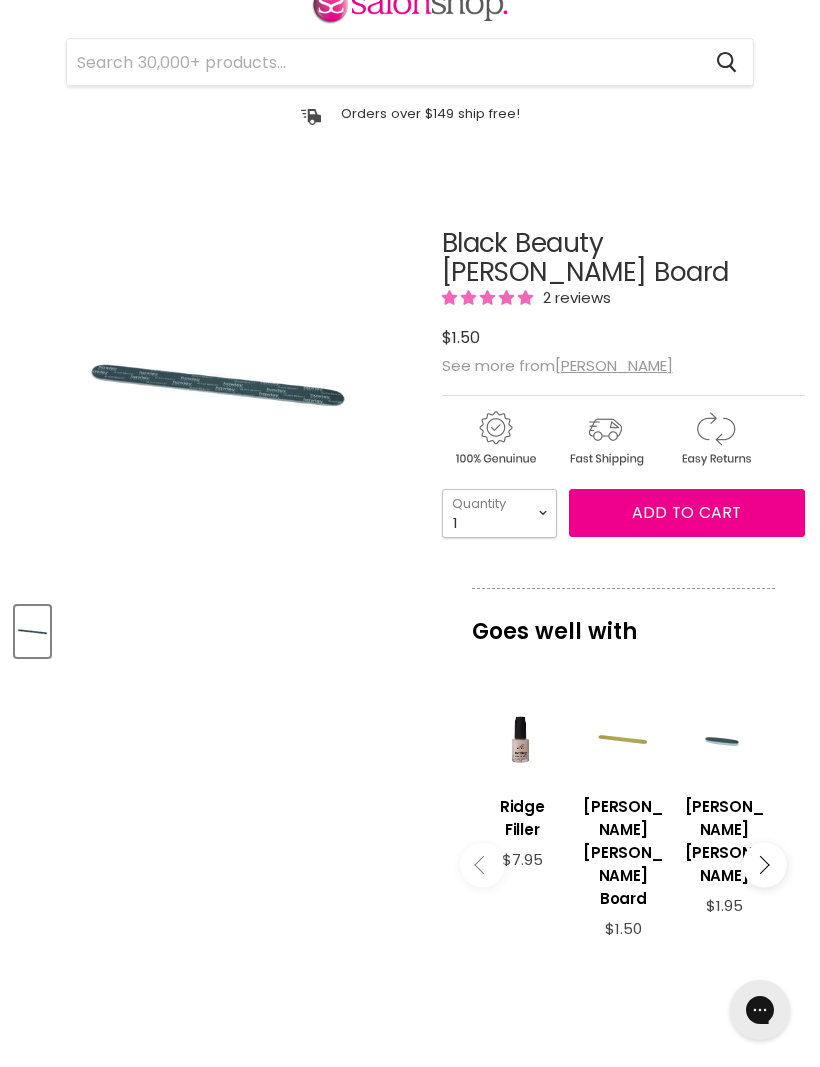 select on "8" 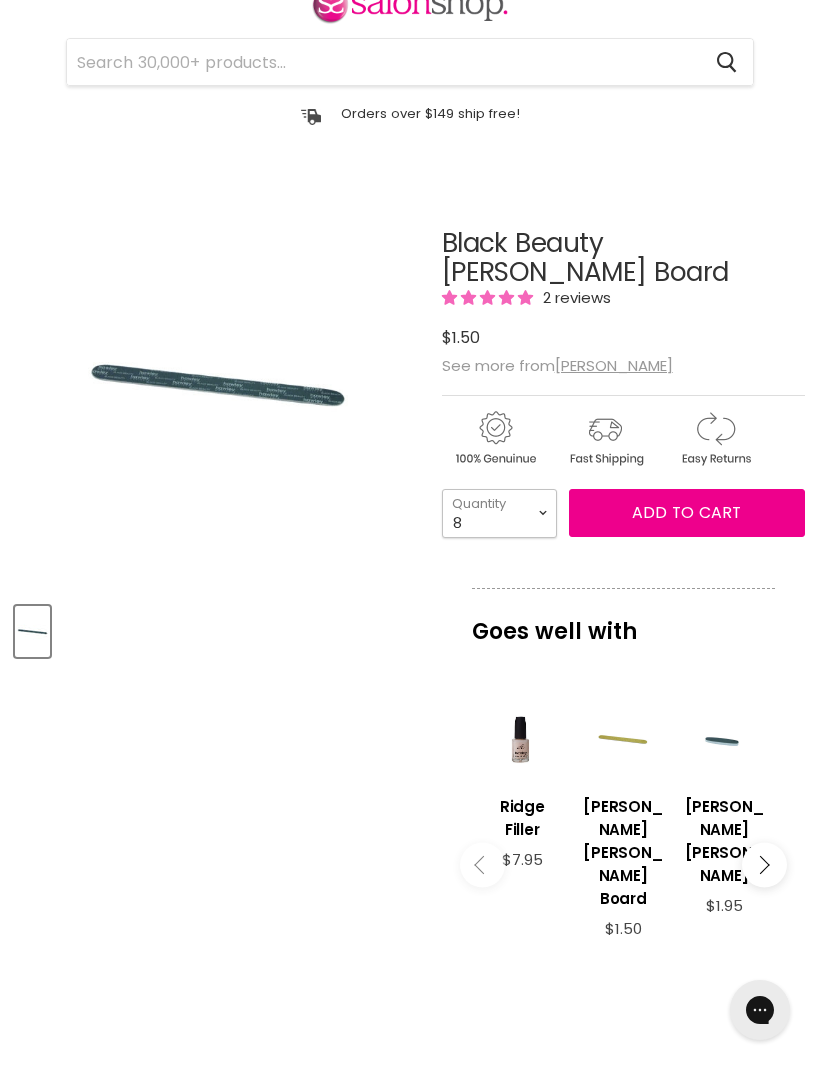 type on "8" 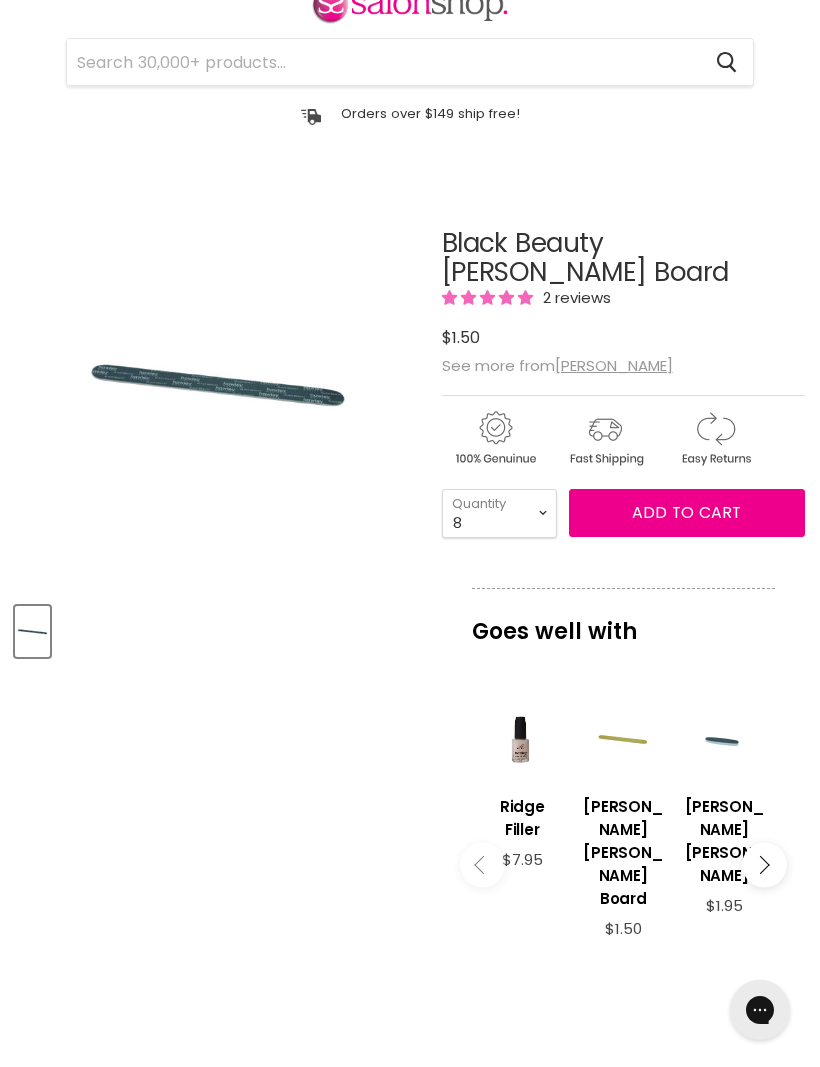click on "Add to cart" at bounding box center (686, 512) 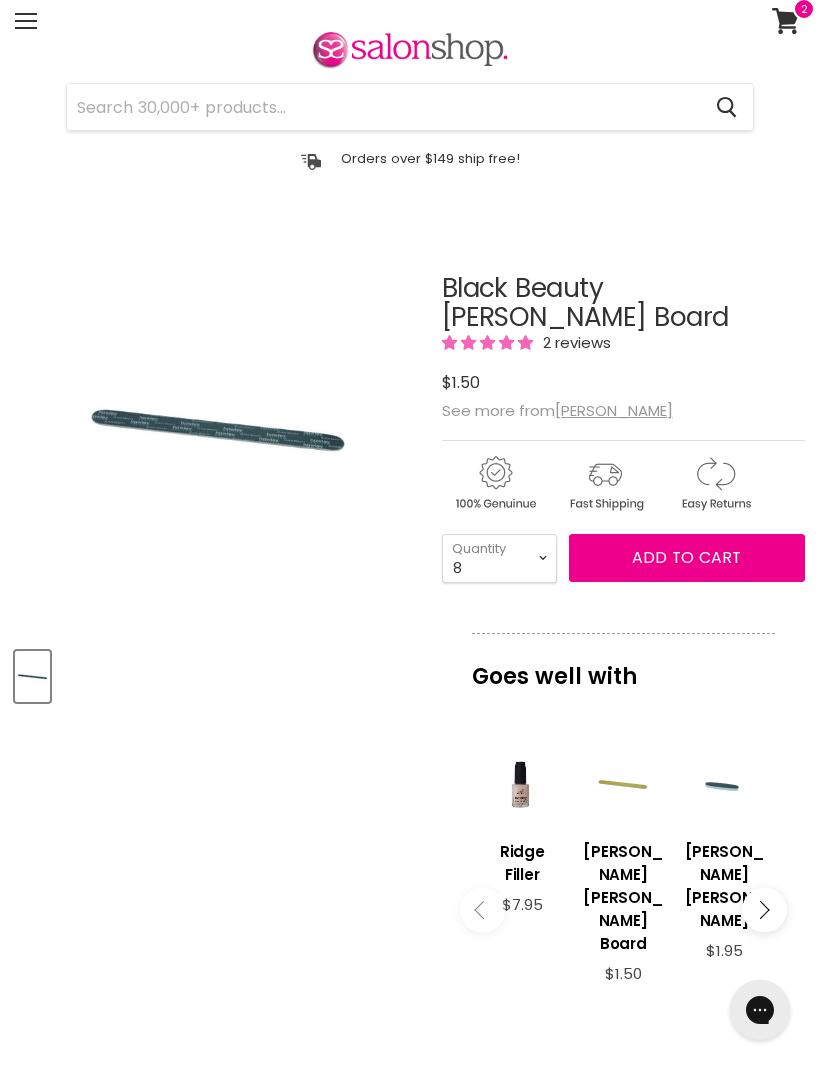 scroll, scrollTop: 0, scrollLeft: 0, axis: both 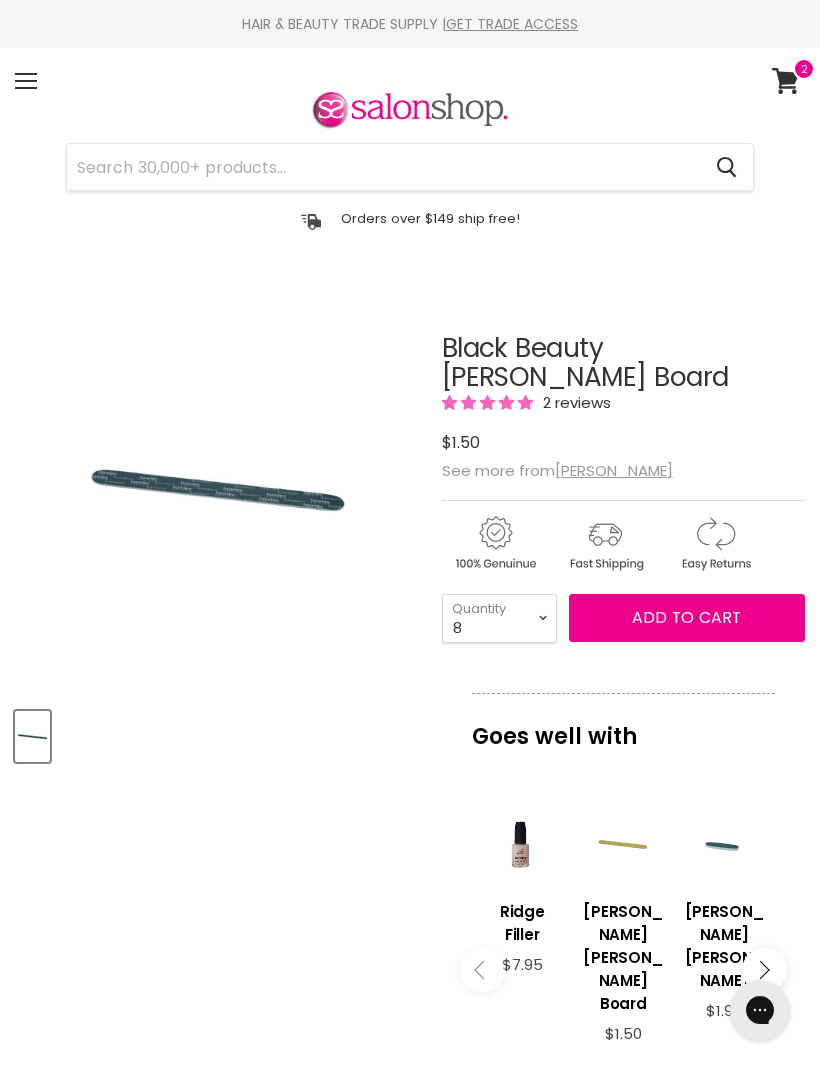 click on "Add to cart" at bounding box center (686, 617) 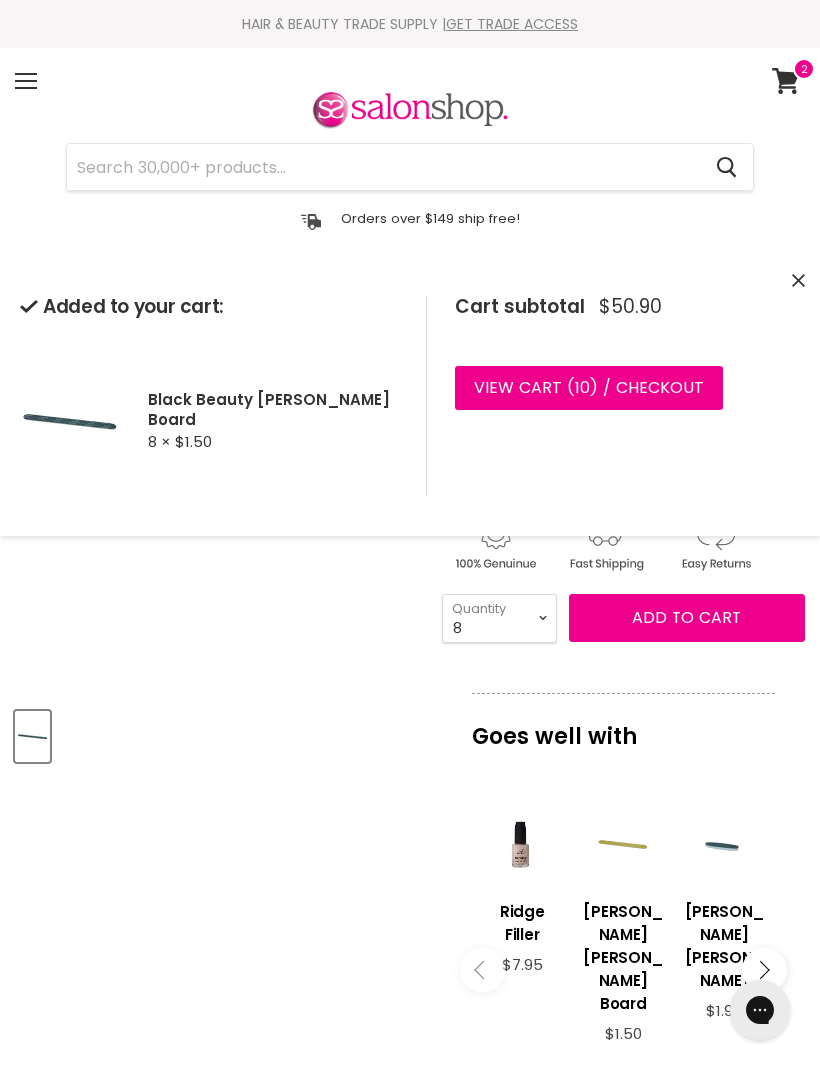 click 